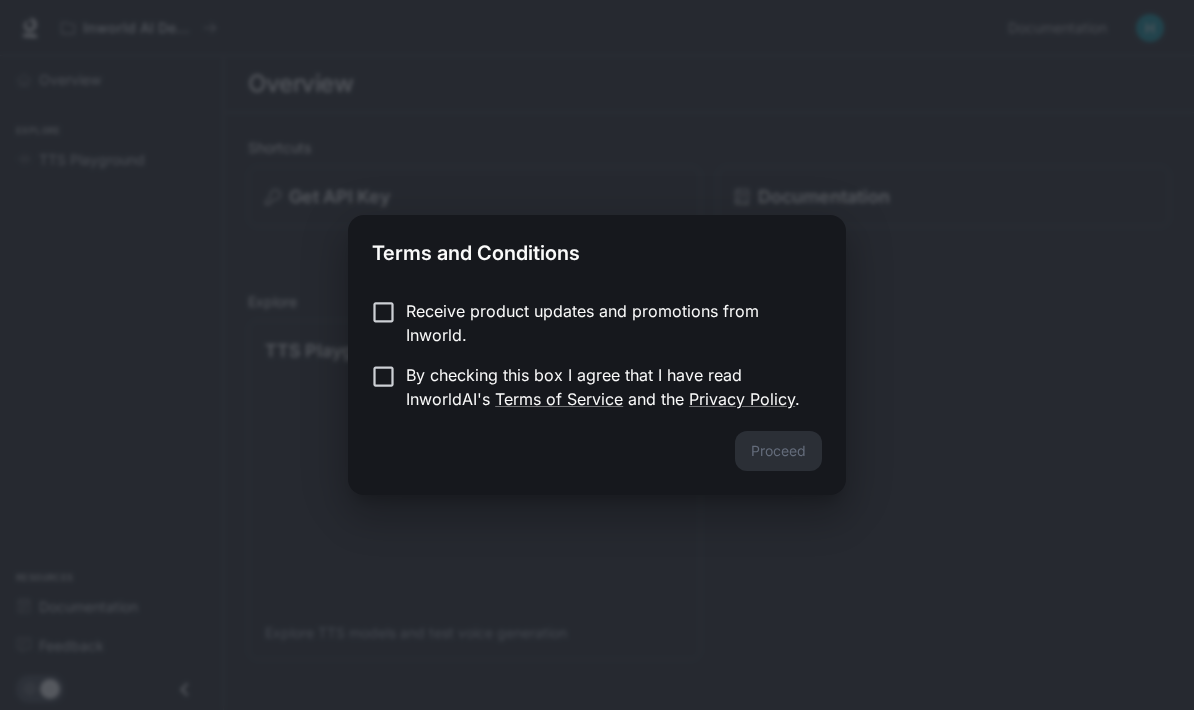 scroll, scrollTop: 0, scrollLeft: 0, axis: both 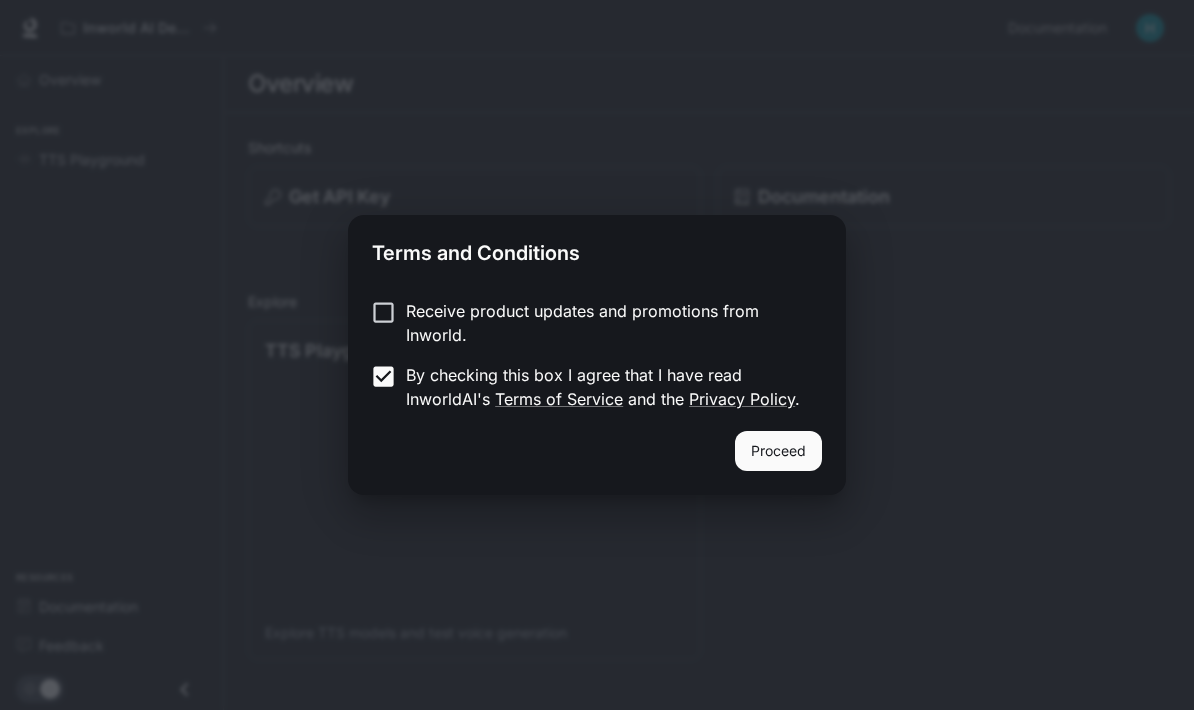 click on "Terms and Conditions Receive product updates and promotions from Inworld. By checking this box I agree that I have read InworldAI's   Terms of Service   and the   Privacy Policy . Proceed" at bounding box center [597, 355] 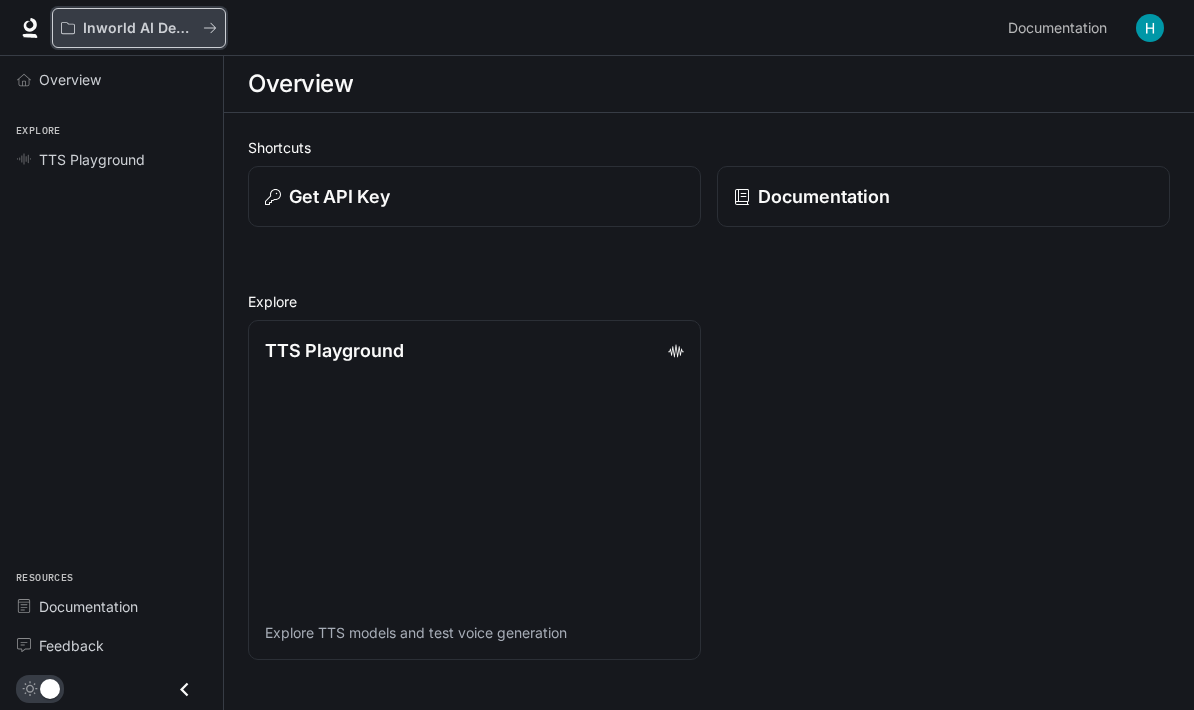 click on "Inworld AI Demos" at bounding box center [139, 28] 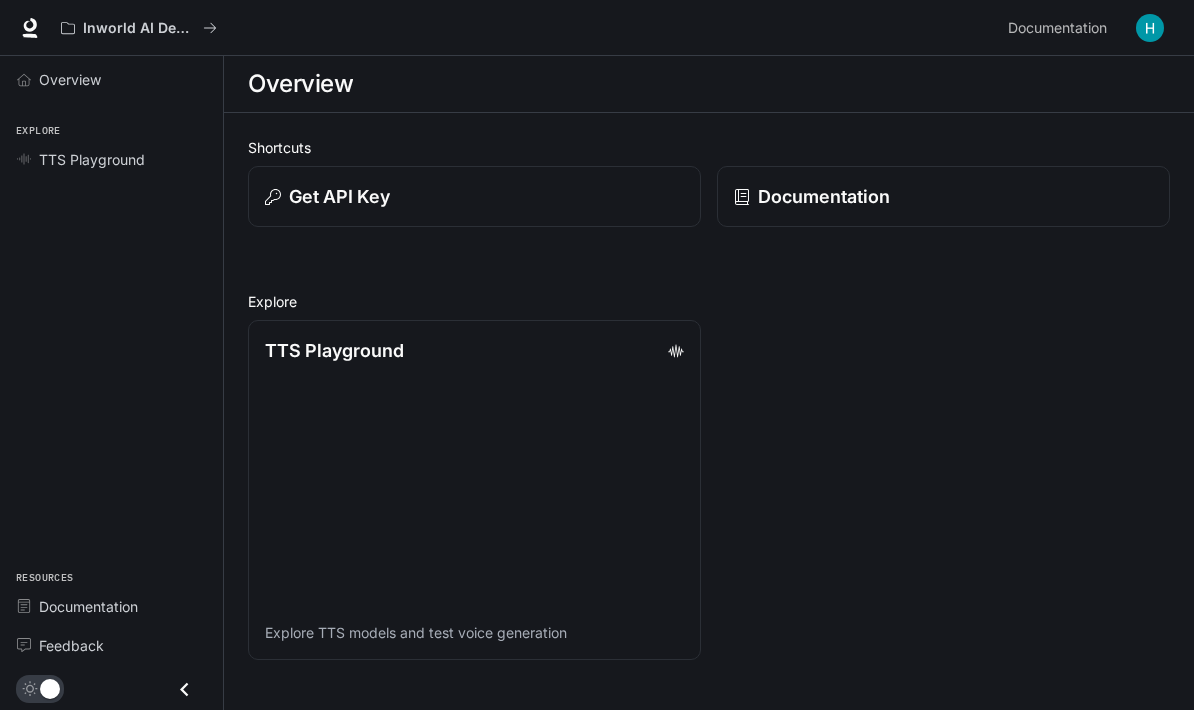 click at bounding box center [1150, 28] 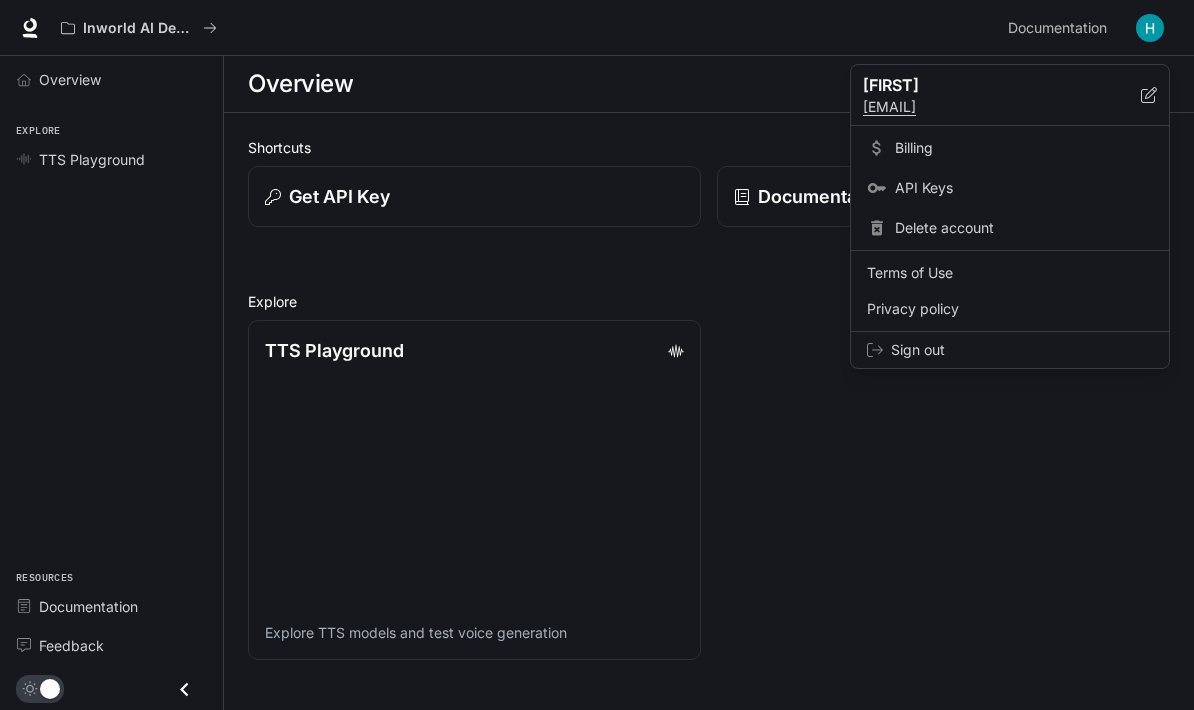 click at bounding box center [597, 355] 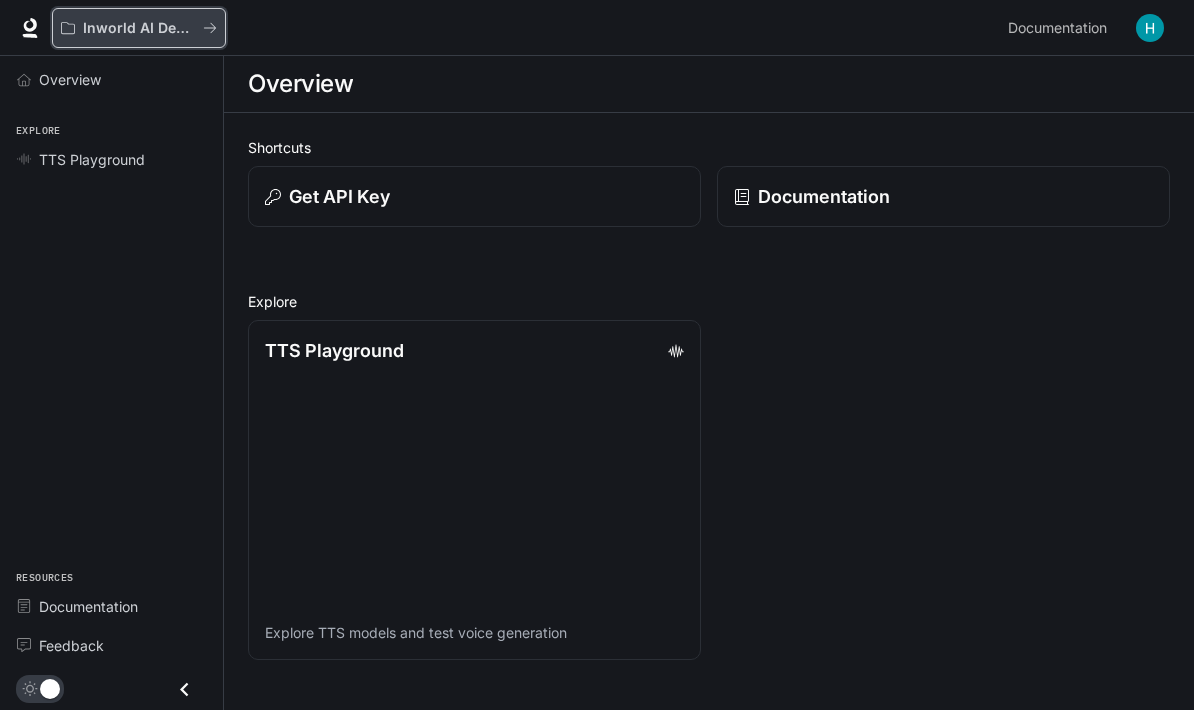 click on "Inworld AI Demos" at bounding box center [139, 28] 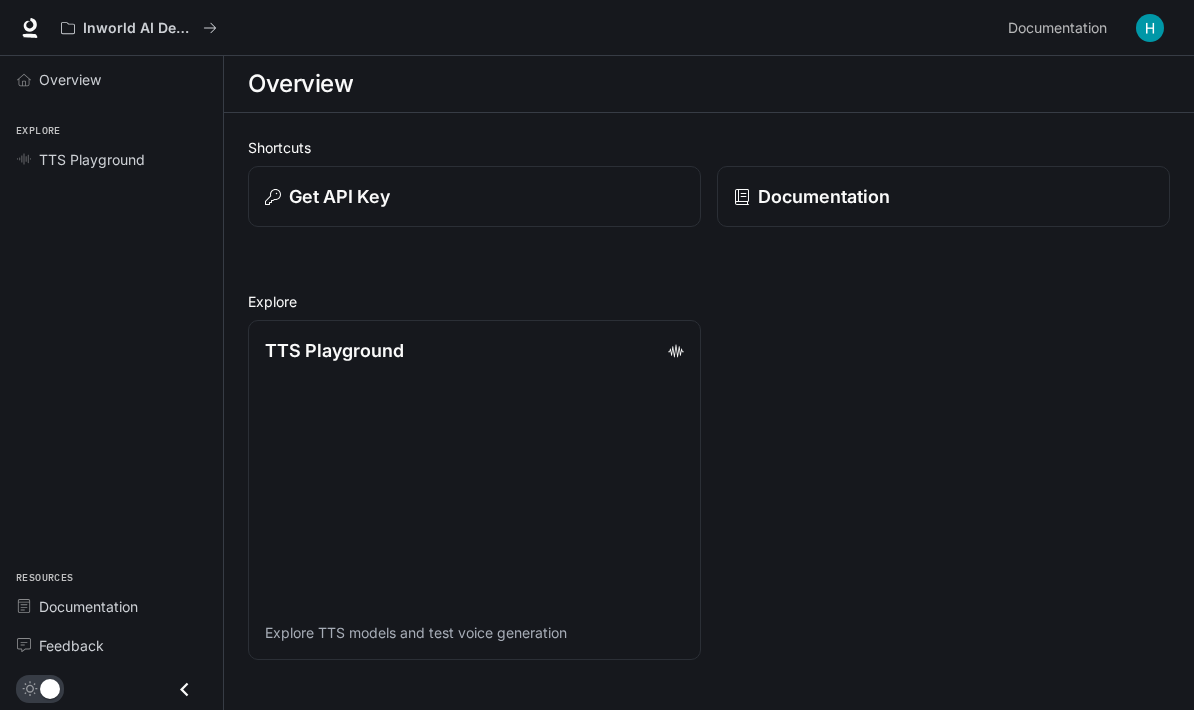 click at bounding box center [30, 28] 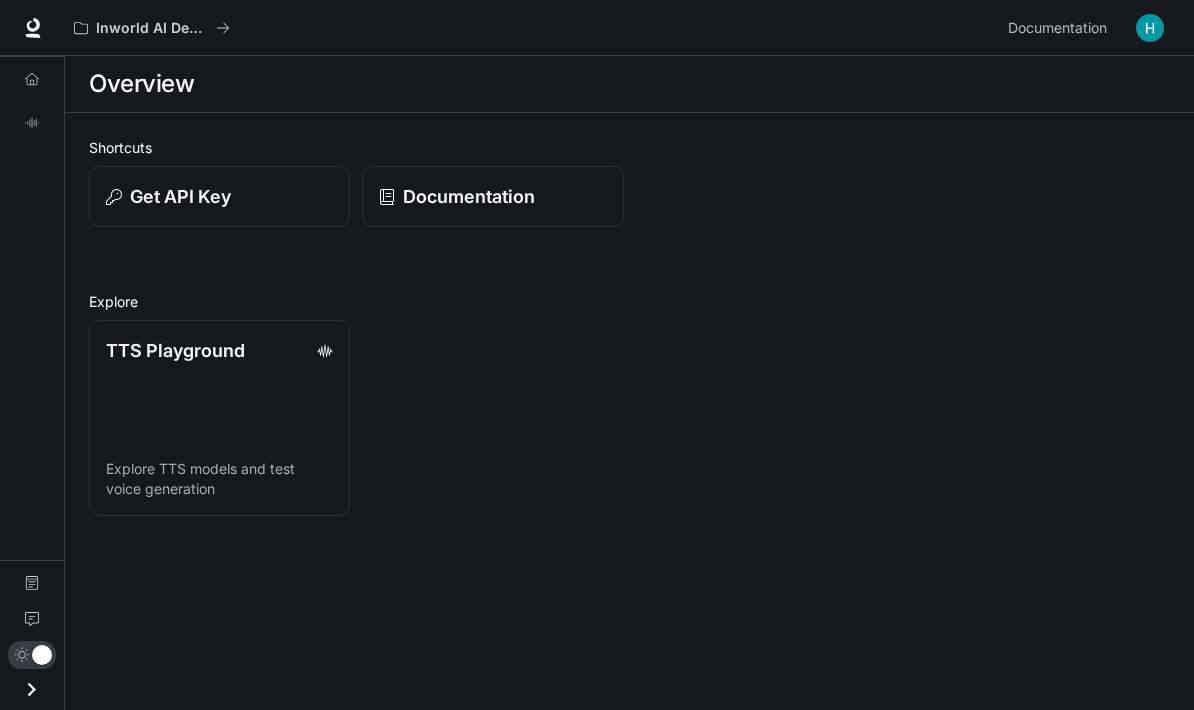 click at bounding box center [1150, 28] 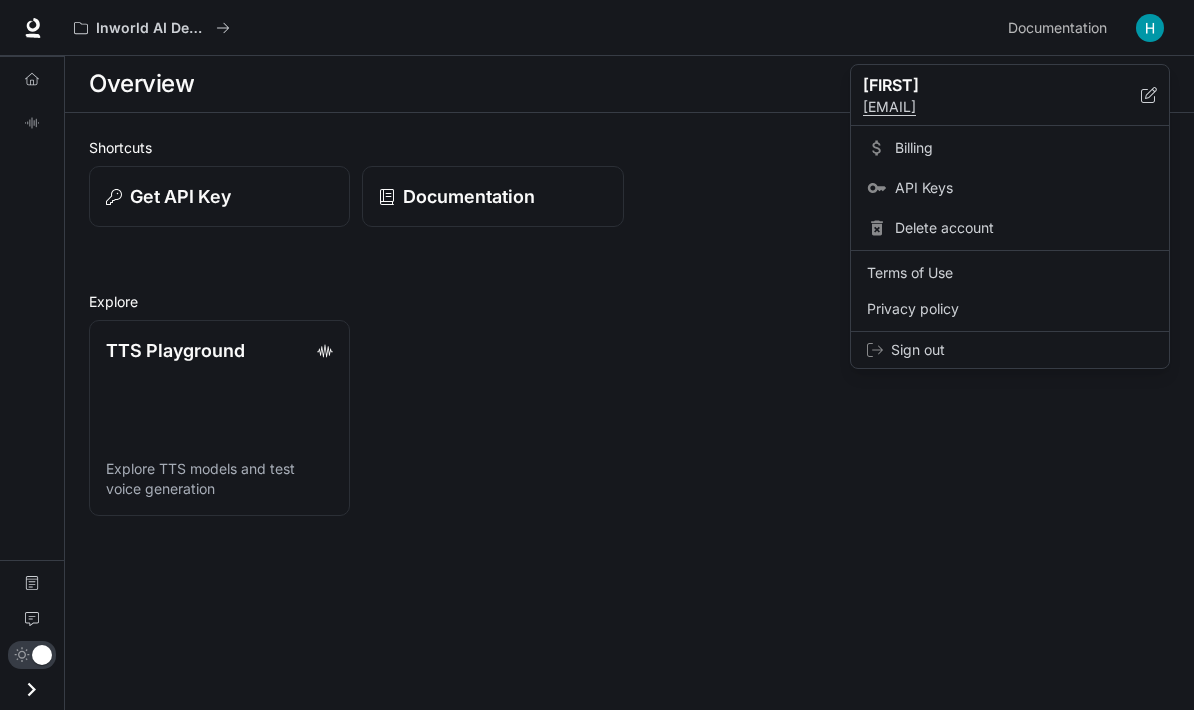 click at bounding box center [597, 355] 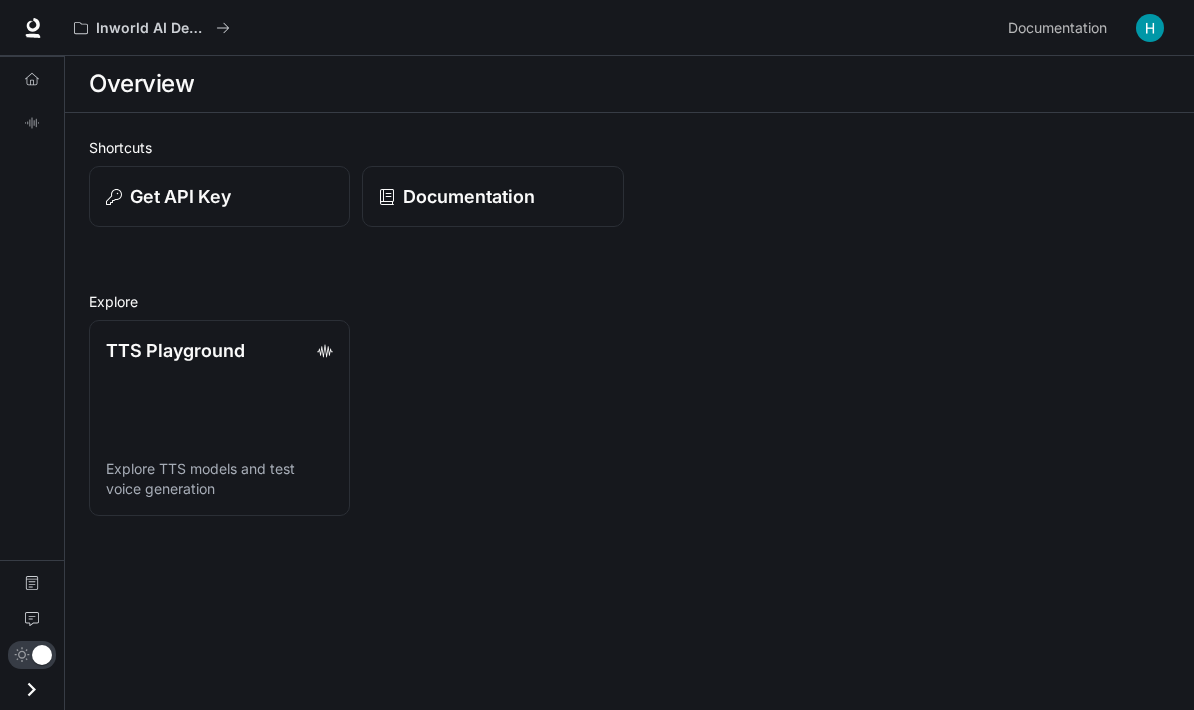 click on "Overview" at bounding box center [32, 79] 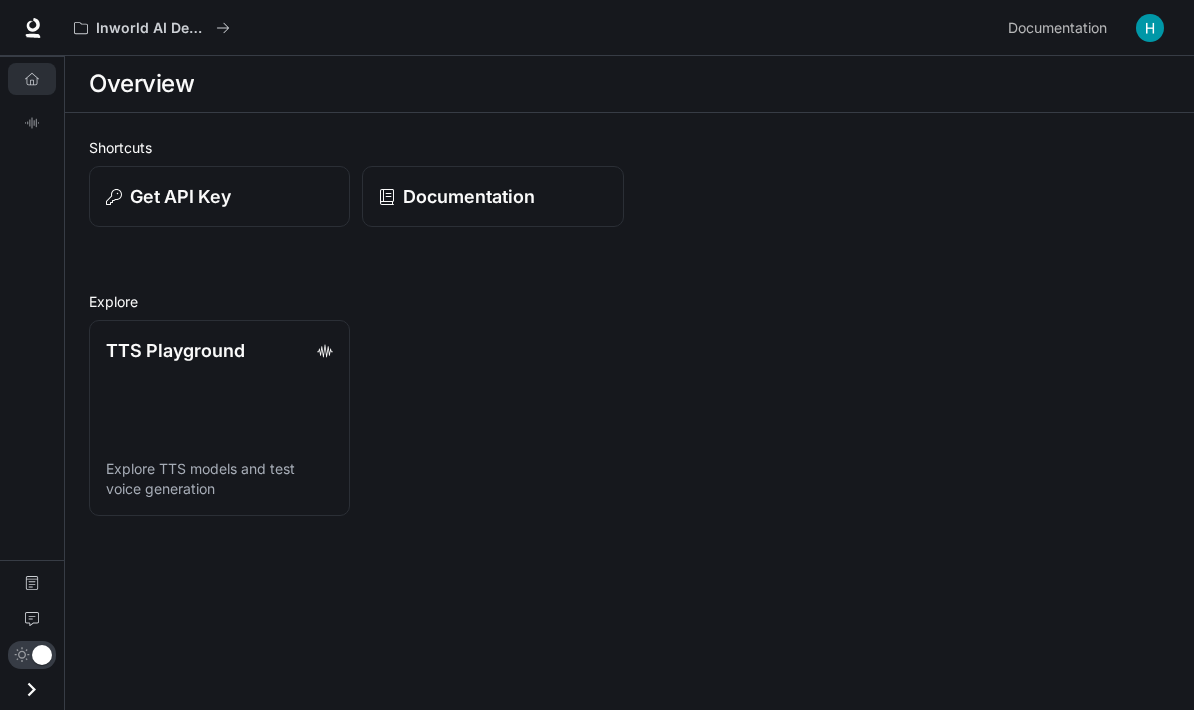 click on "Overview" at bounding box center [32, 79] 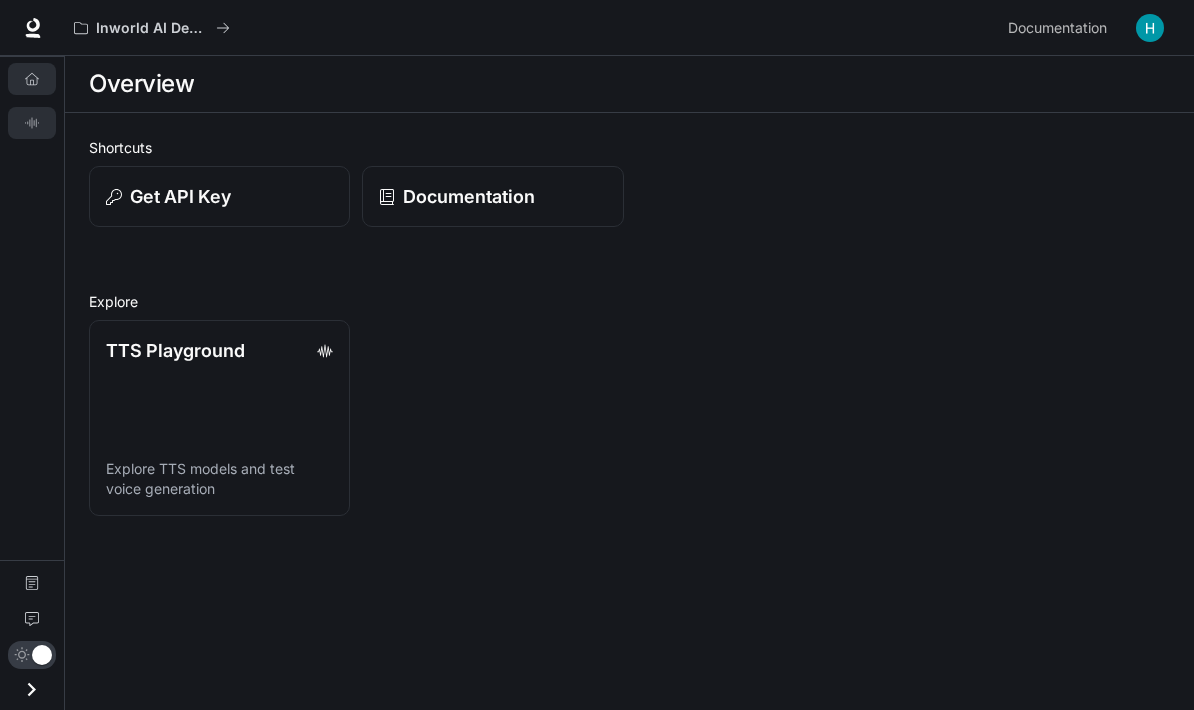 click 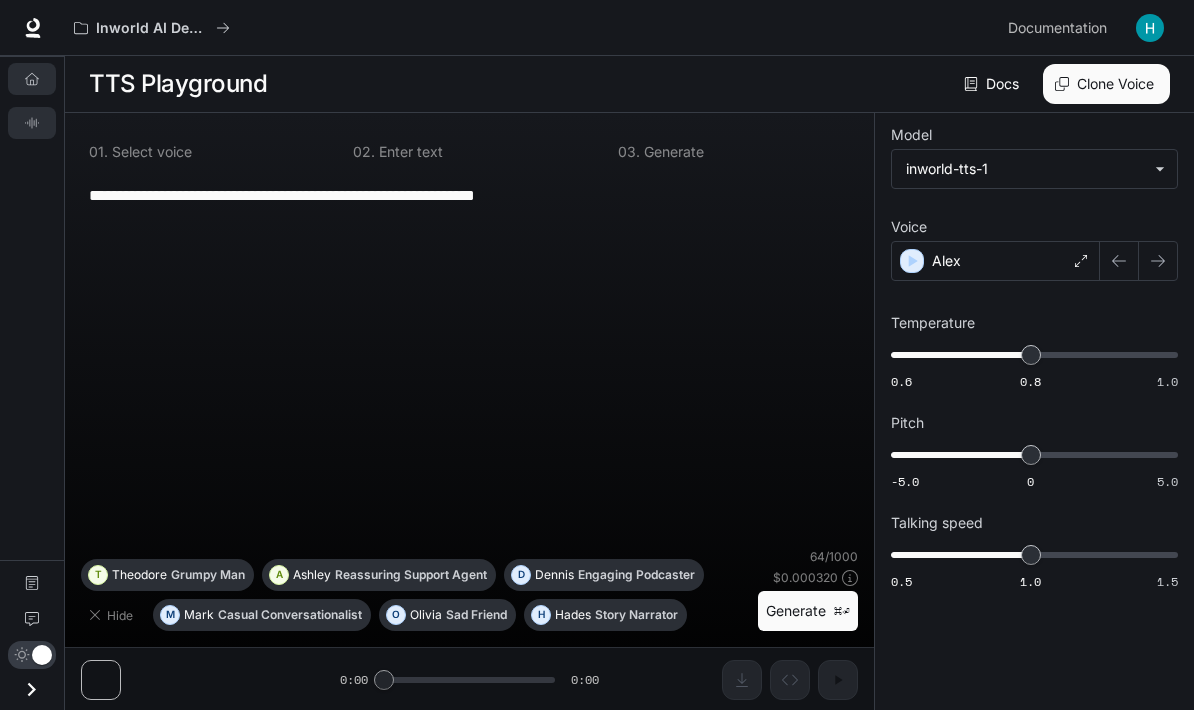 click 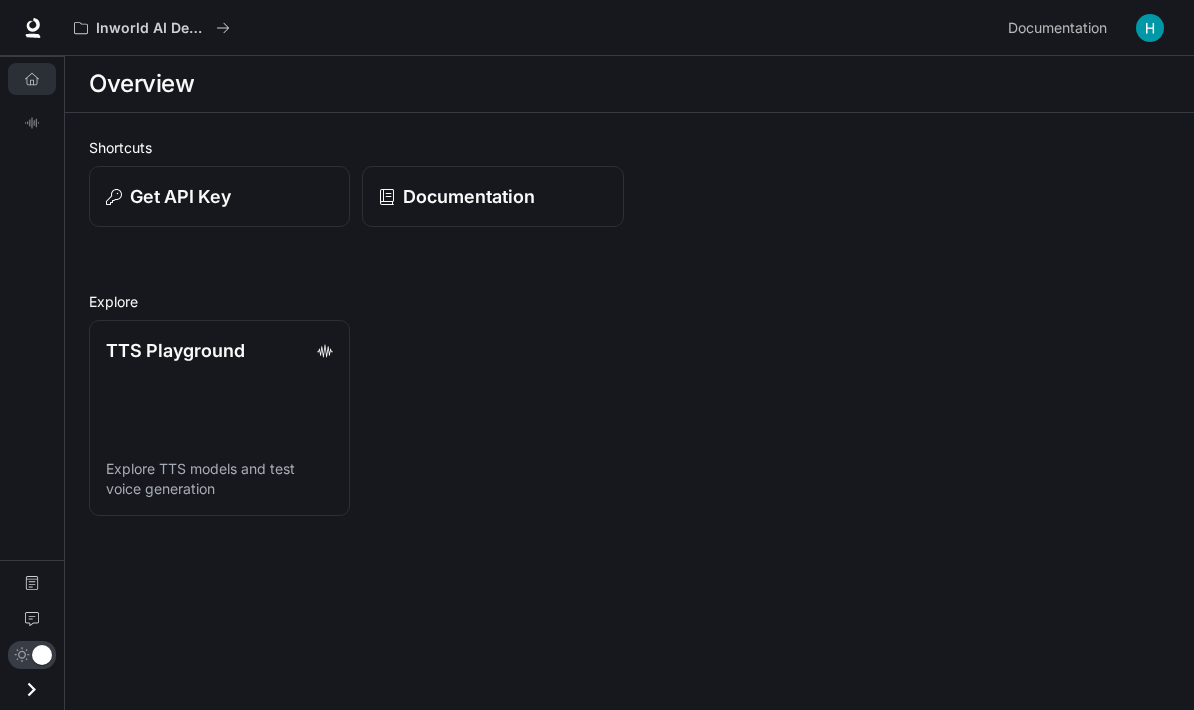 click 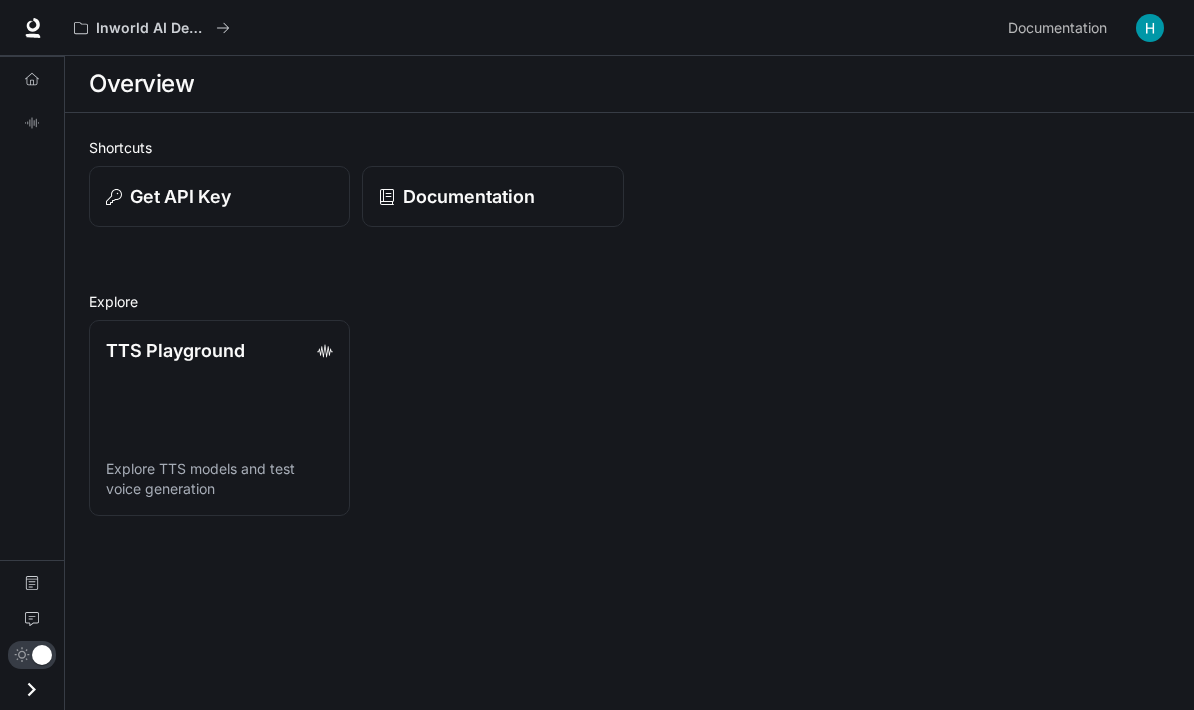 scroll, scrollTop: 0, scrollLeft: 0, axis: both 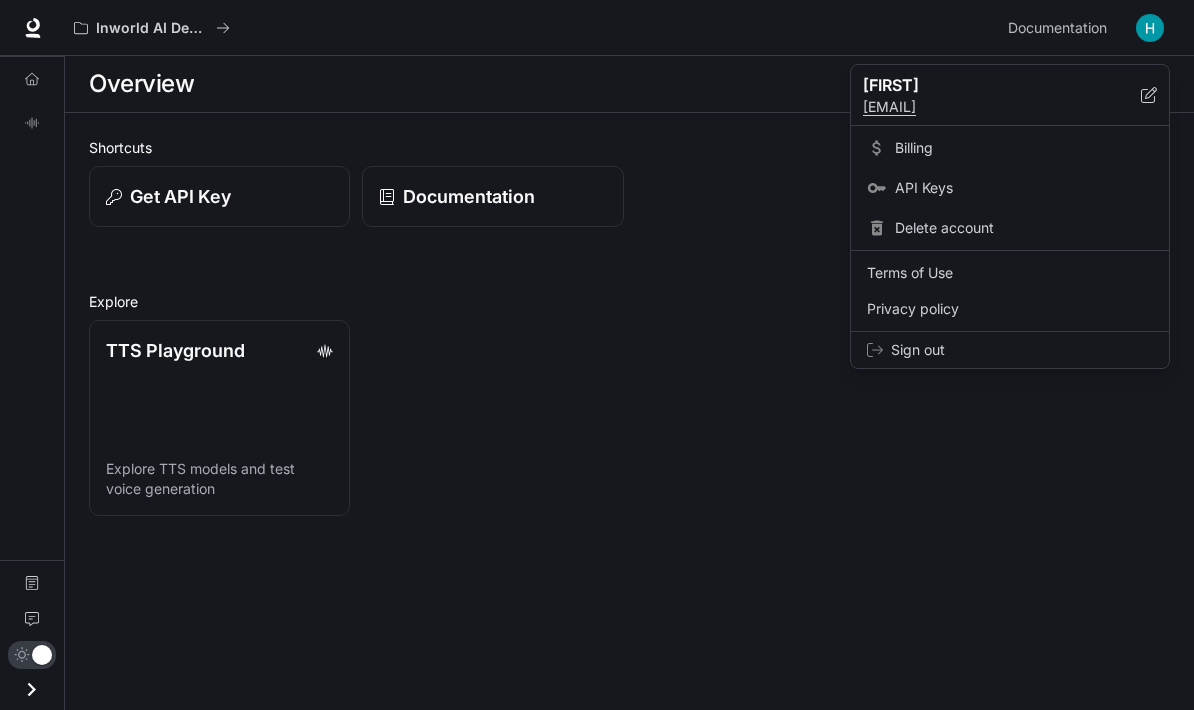 click on "Delete account" at bounding box center [1024, 228] 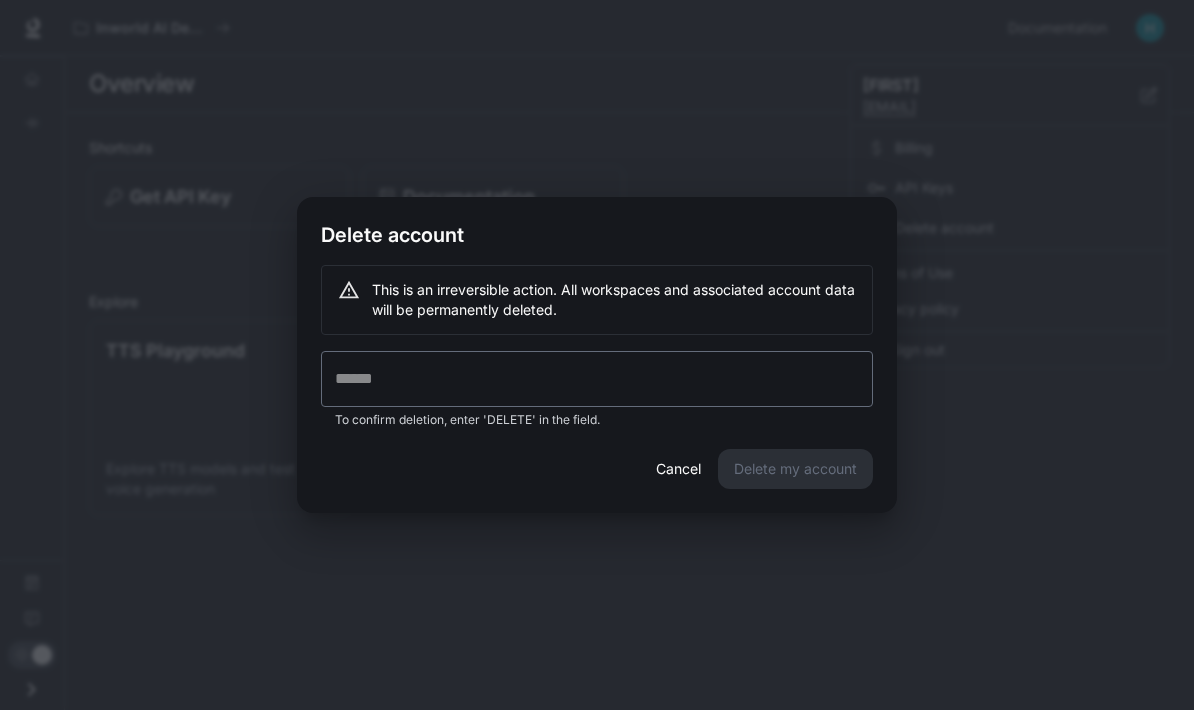 click on "Cancel Delete my account" at bounding box center [597, 481] 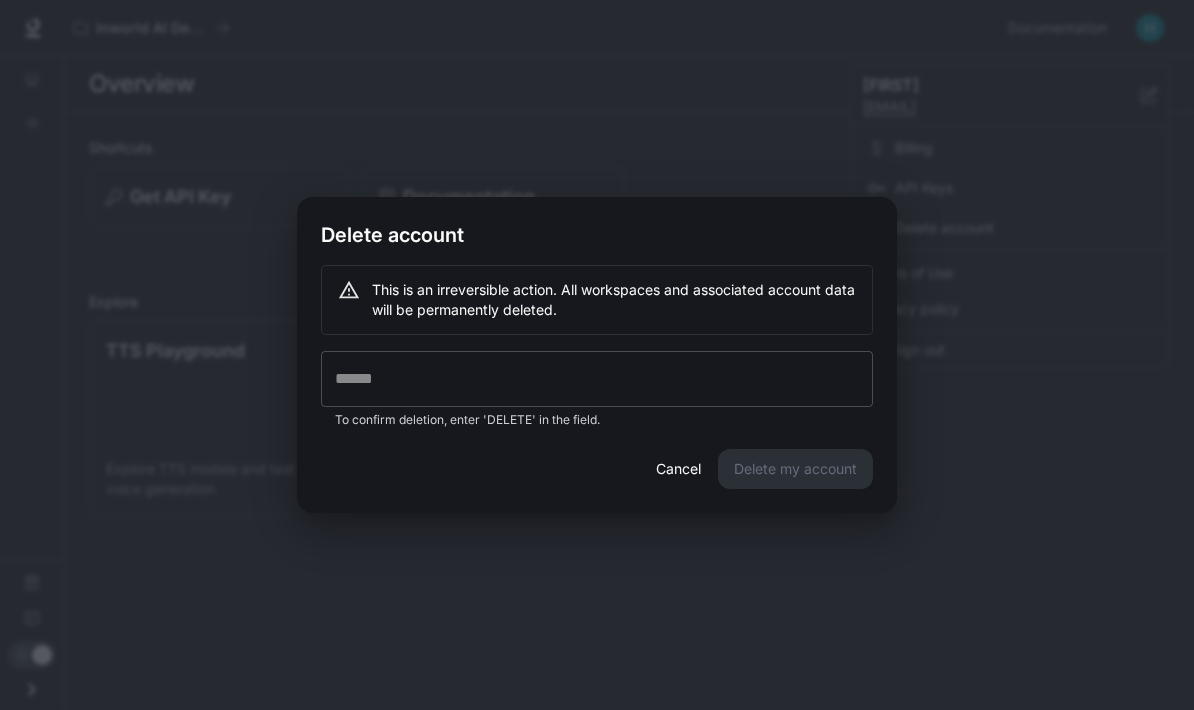 click at bounding box center (597, 379) 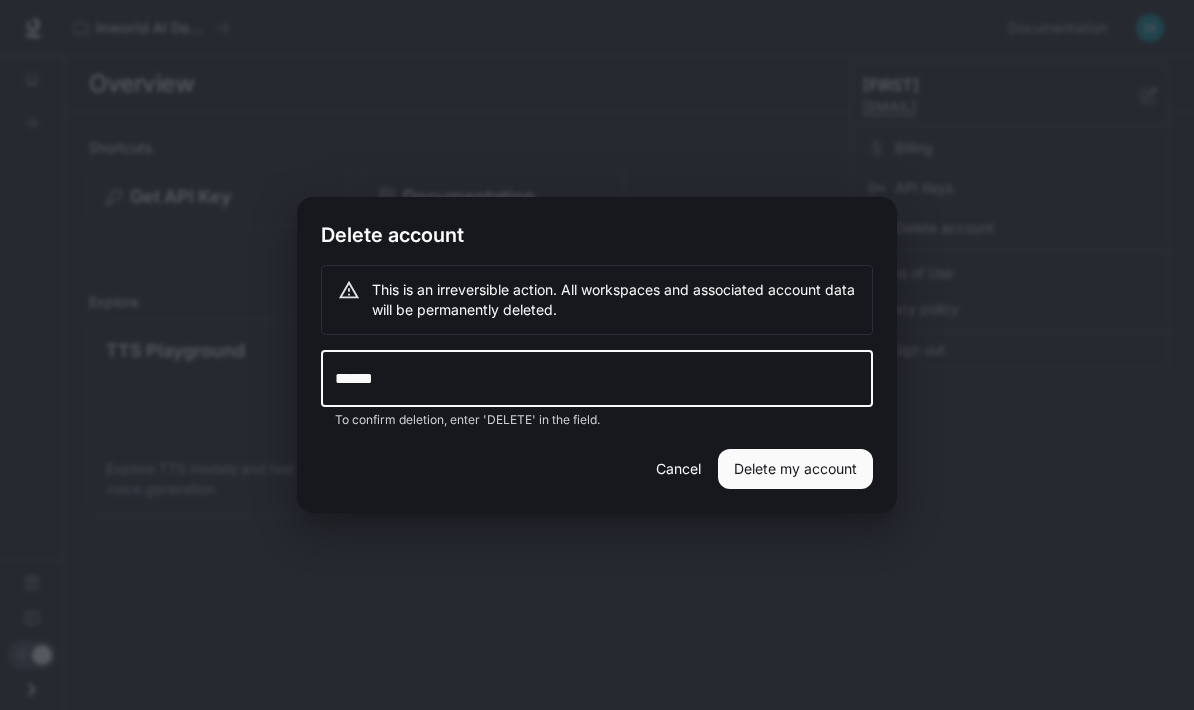 type on "******" 